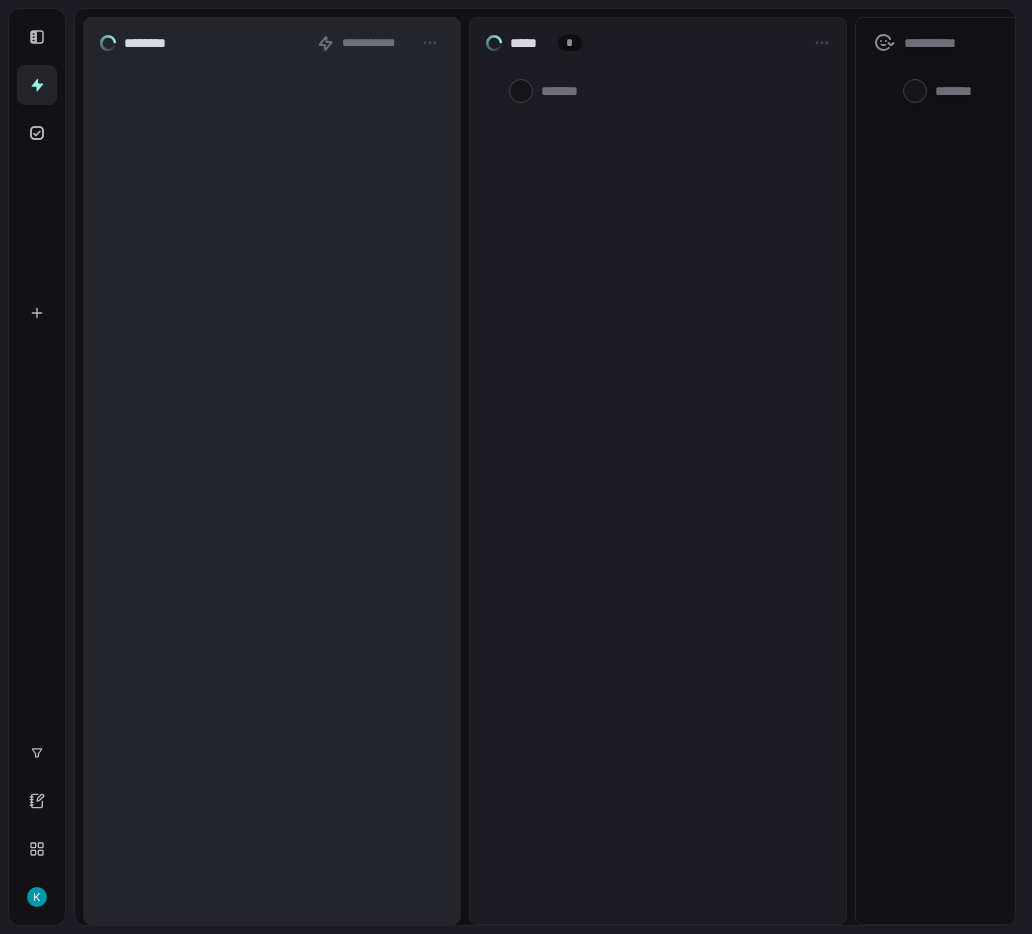 scroll, scrollTop: 0, scrollLeft: 0, axis: both 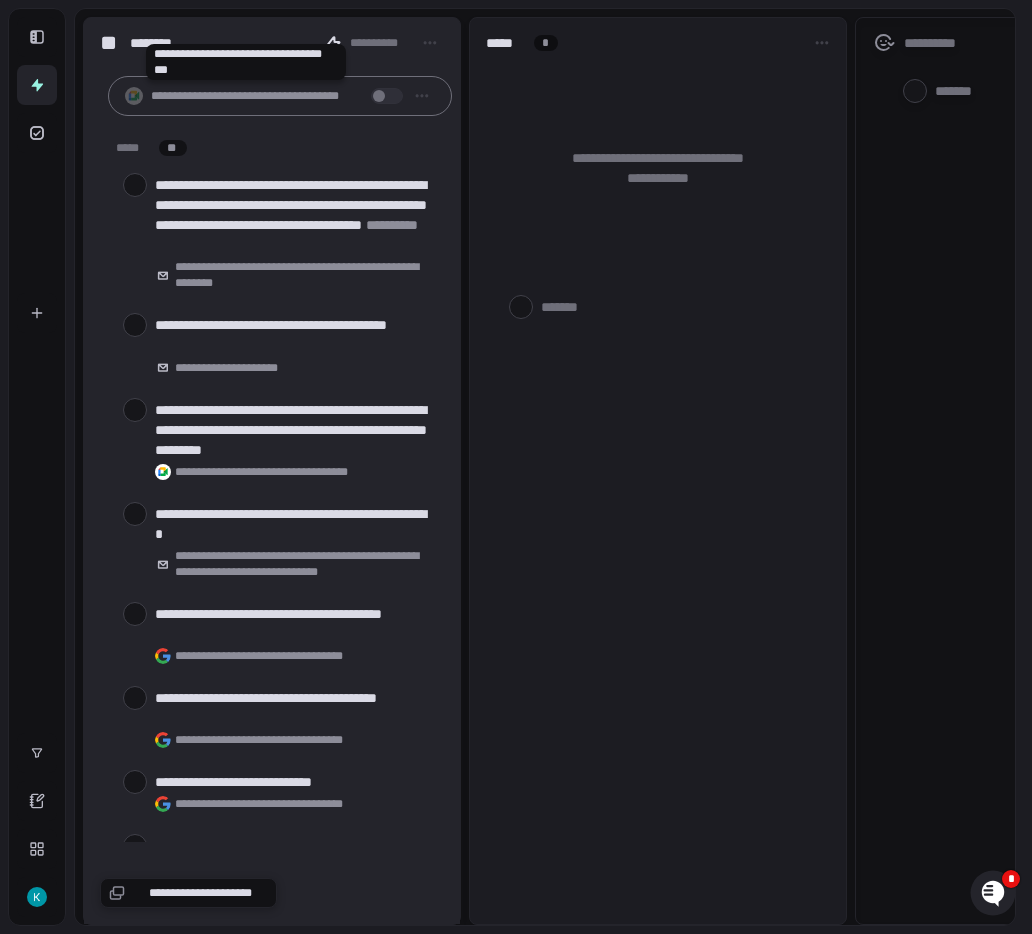 click on "**********" at bounding box center (246, 96) 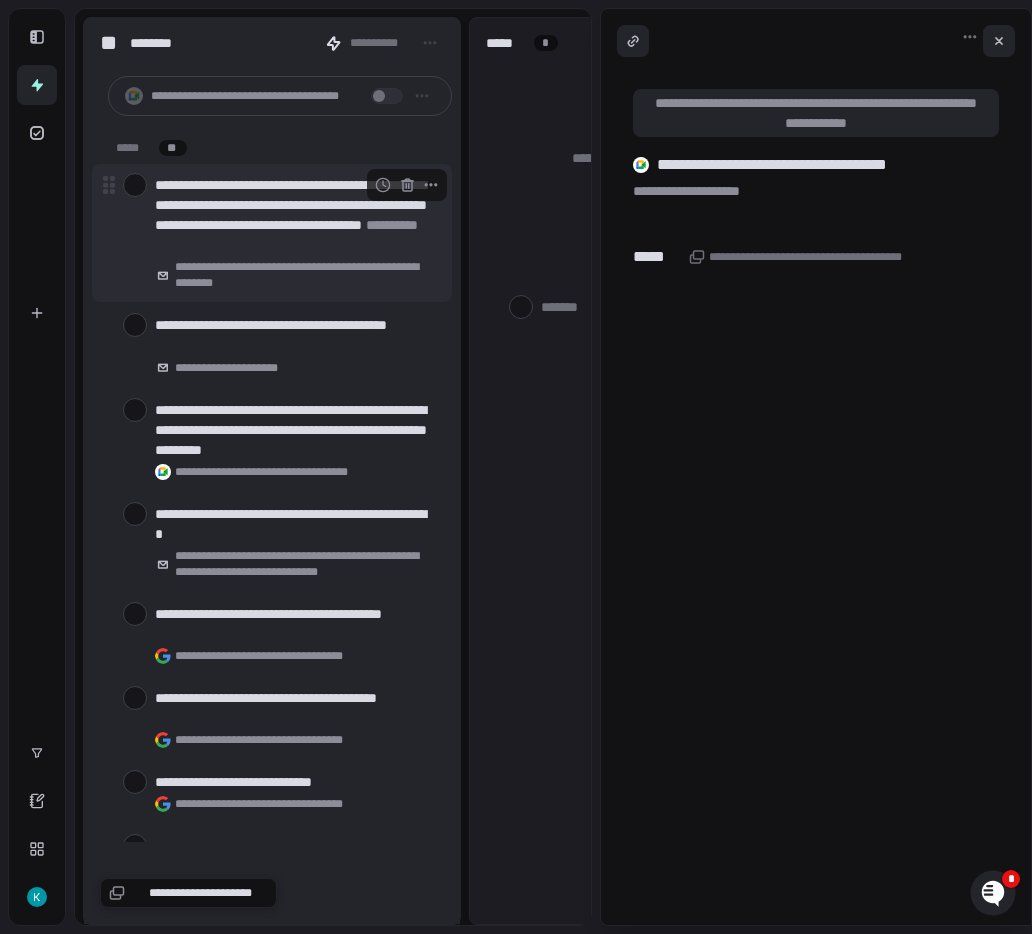 click on "**********" at bounding box center [295, 215] 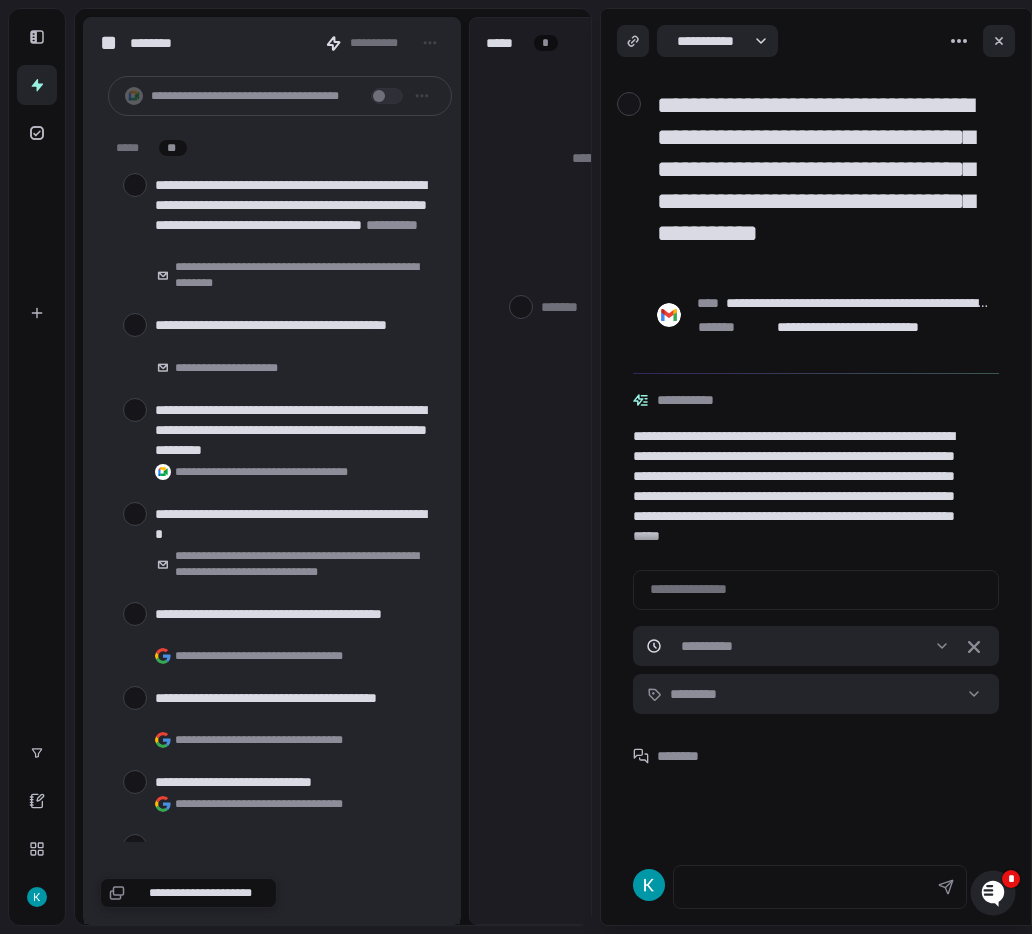 scroll, scrollTop: 12, scrollLeft: 0, axis: vertical 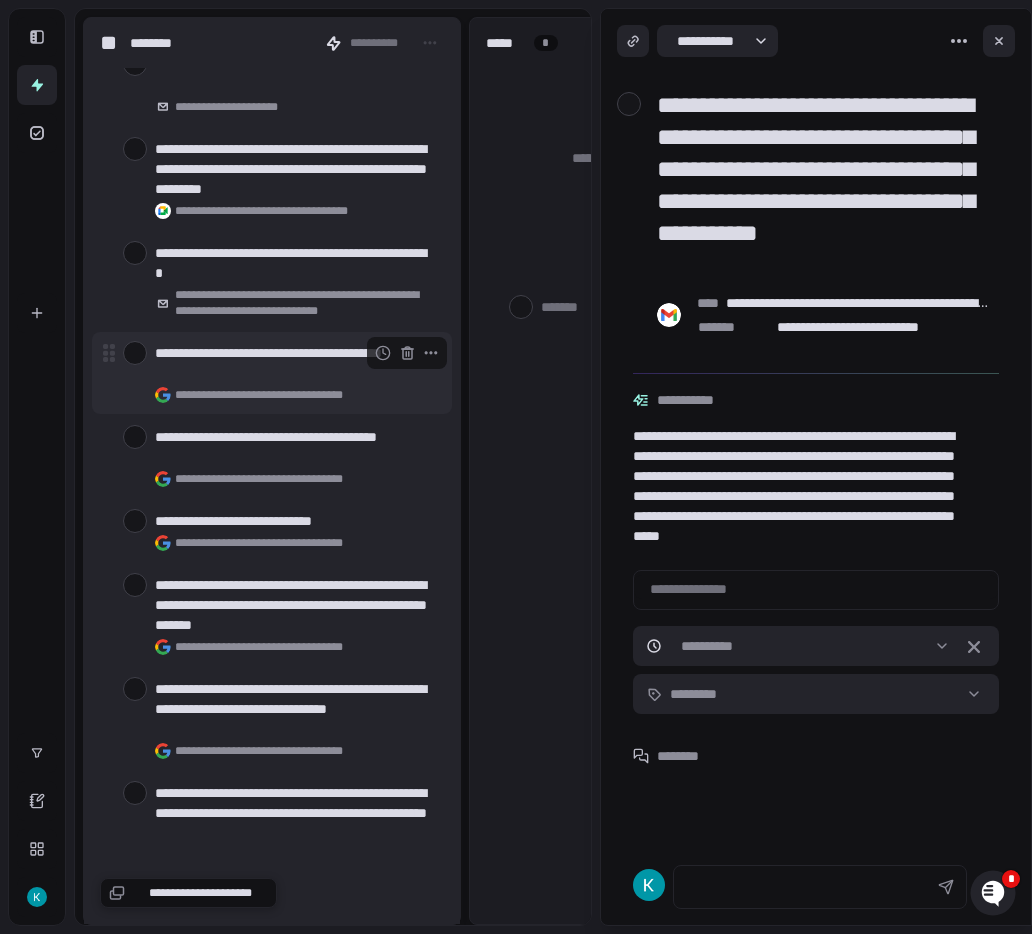 click on "**********" at bounding box center [295, 363] 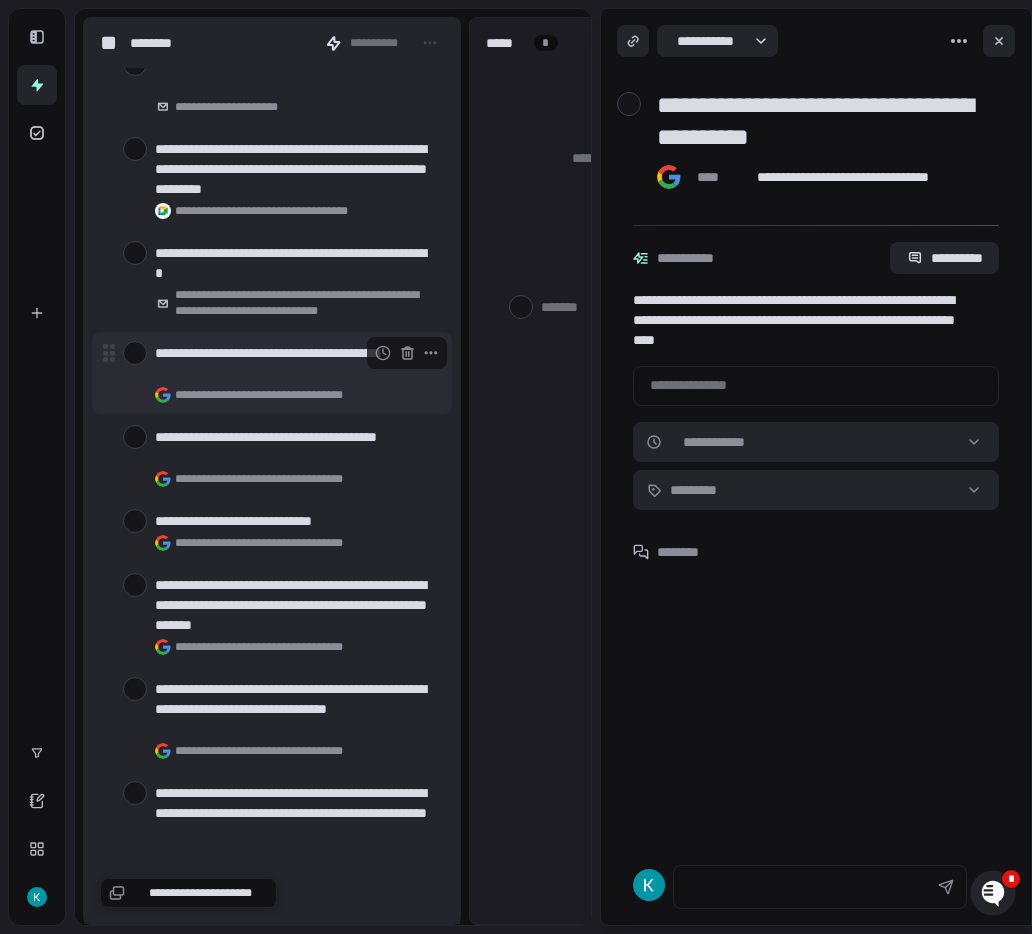click at bounding box center [135, 353] 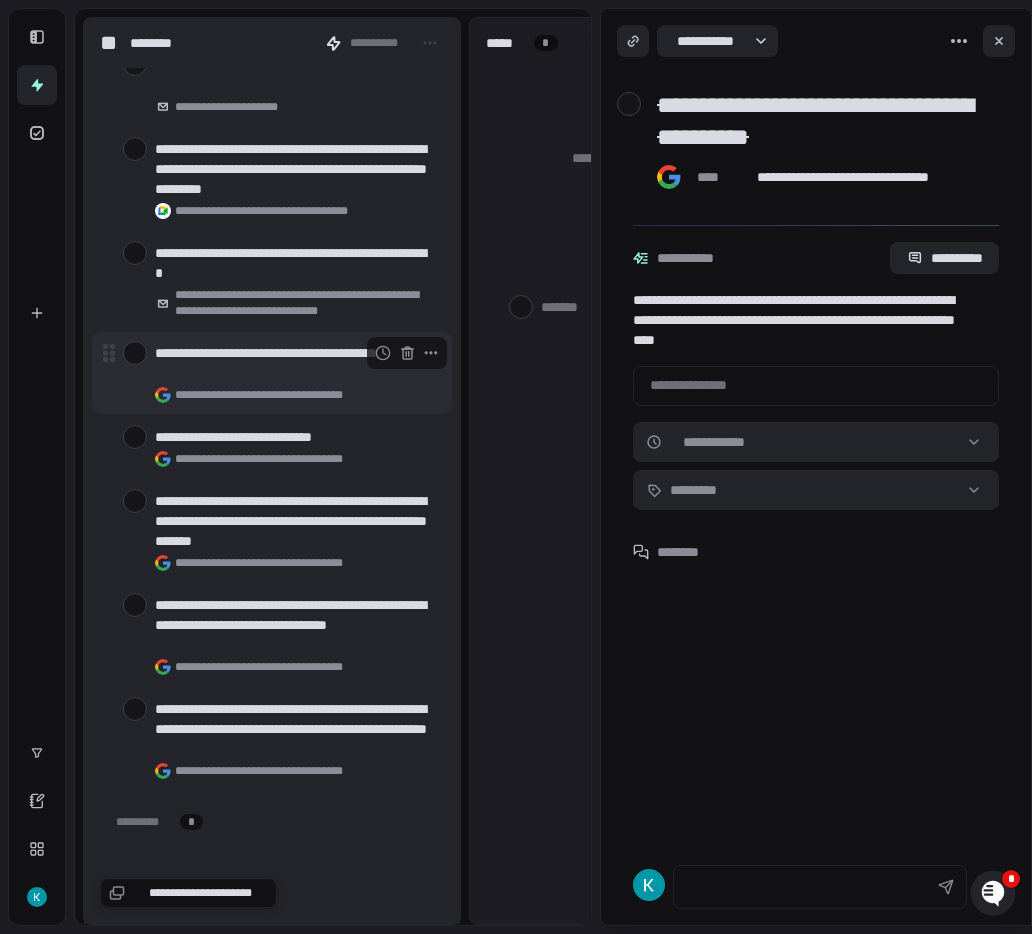 click at bounding box center [135, 353] 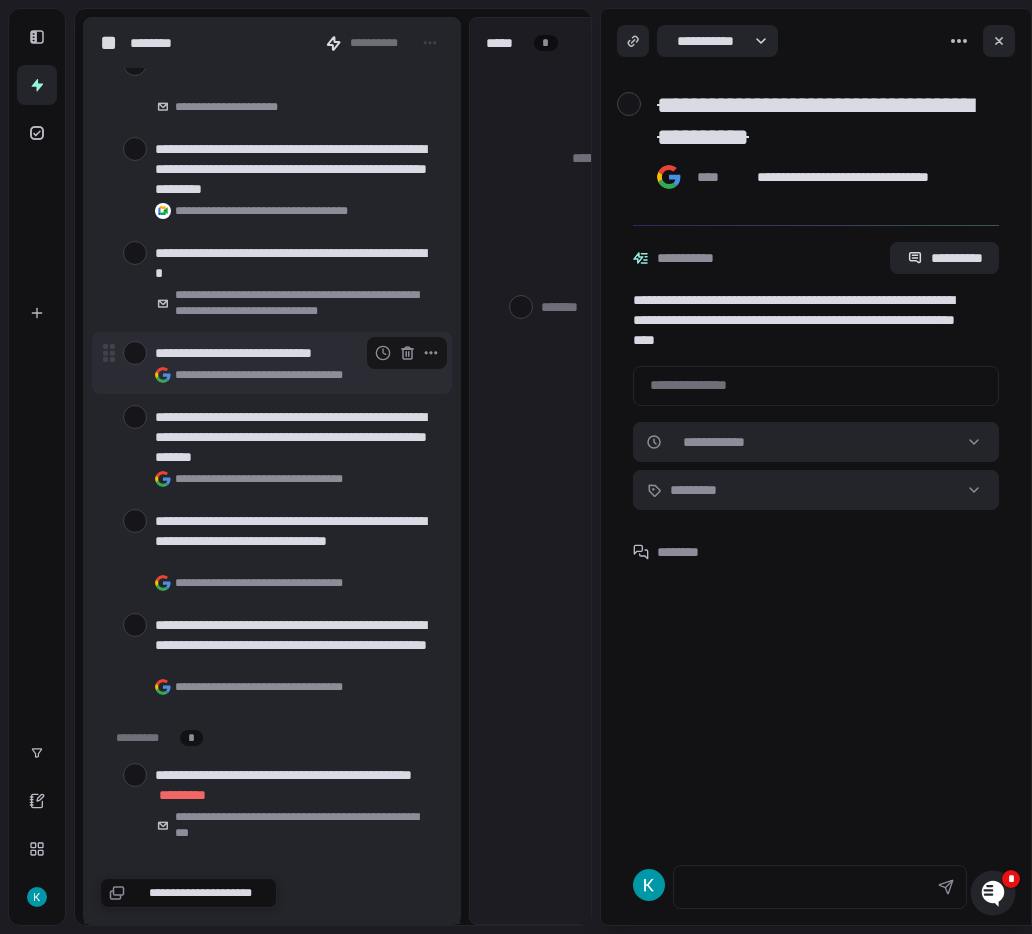 click at bounding box center (135, 353) 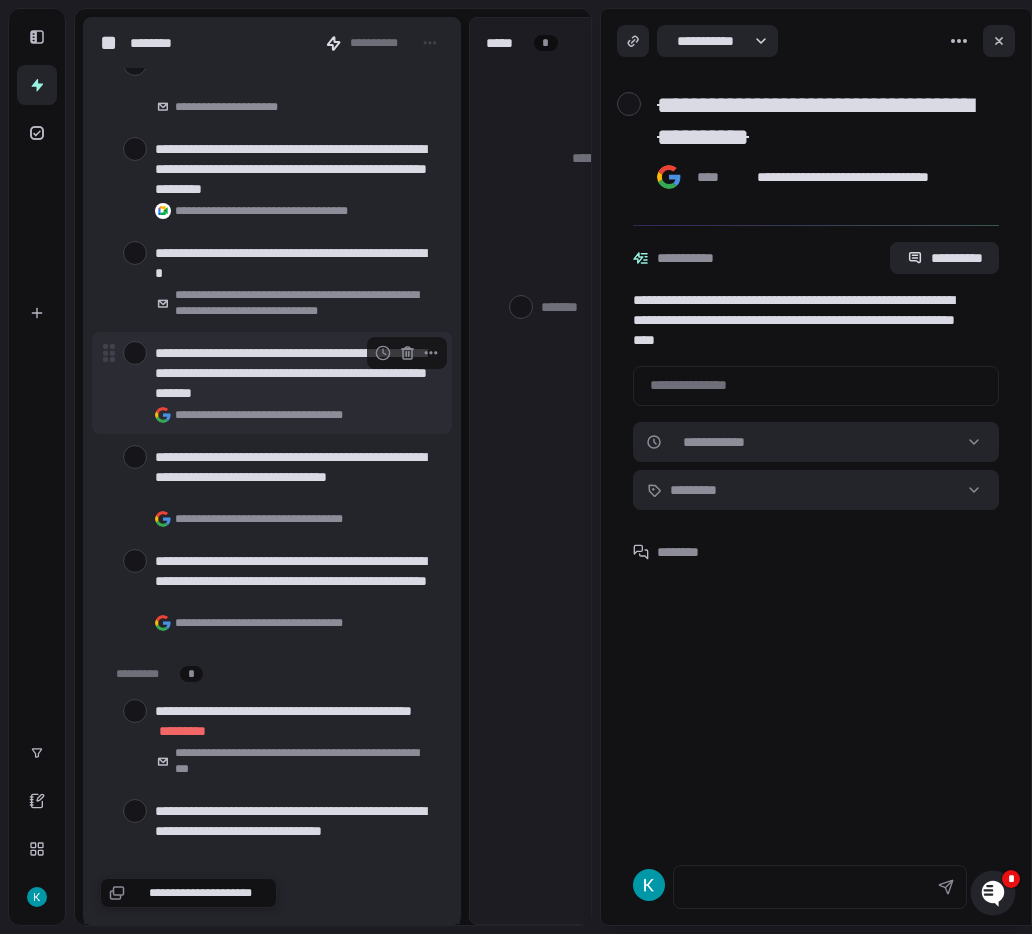 click on "**********" at bounding box center (295, 373) 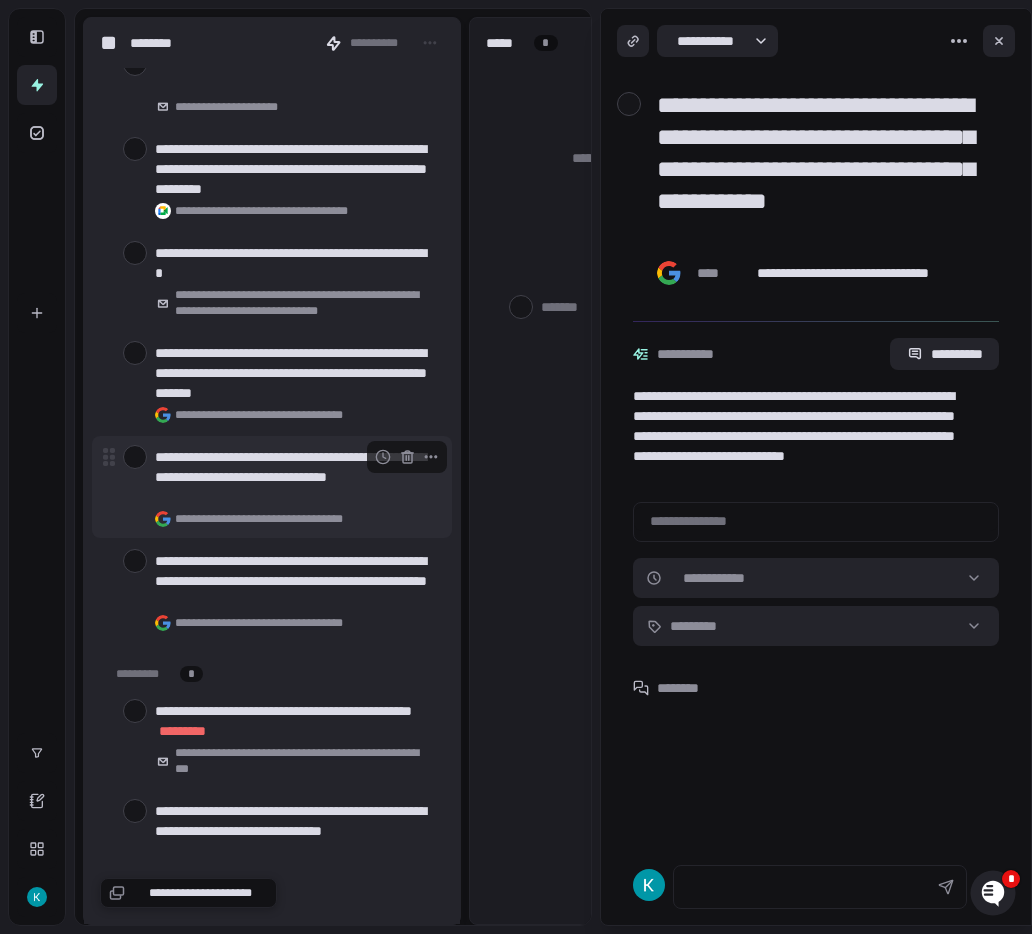 click on "**********" at bounding box center [295, 477] 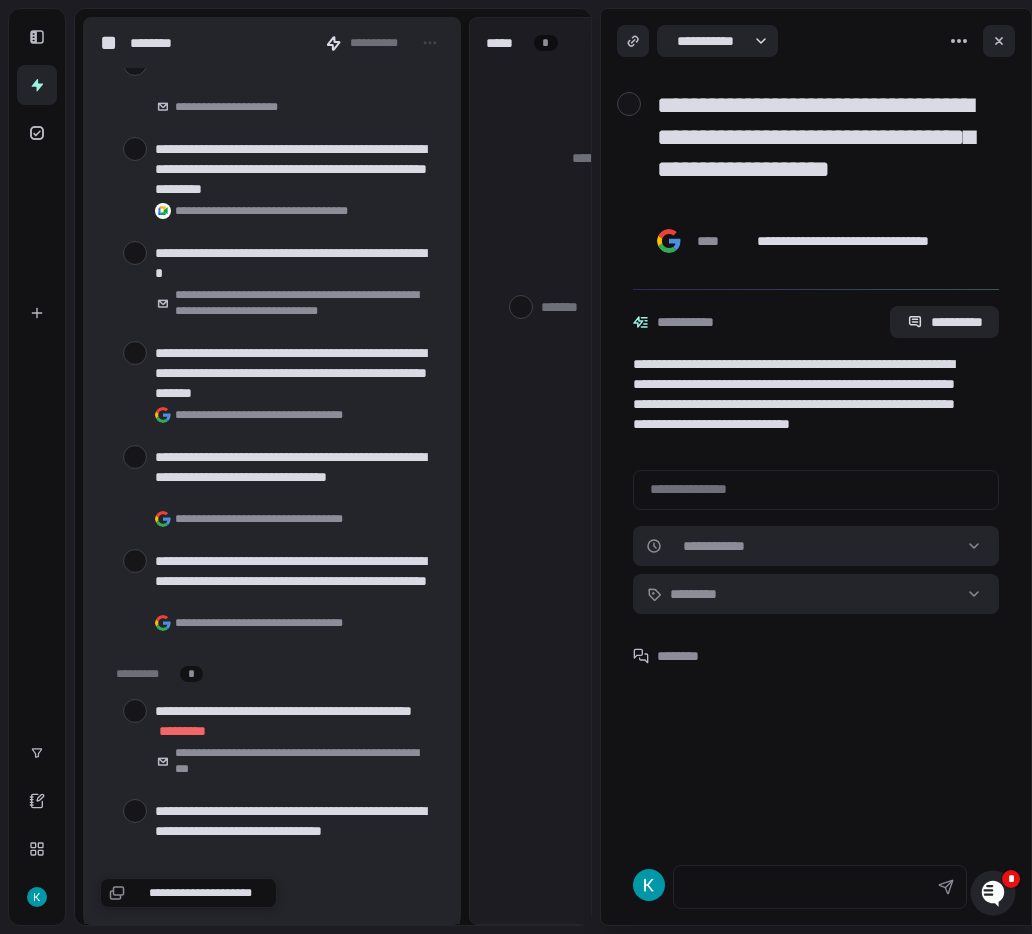 click on "**********" at bounding box center (808, 404) 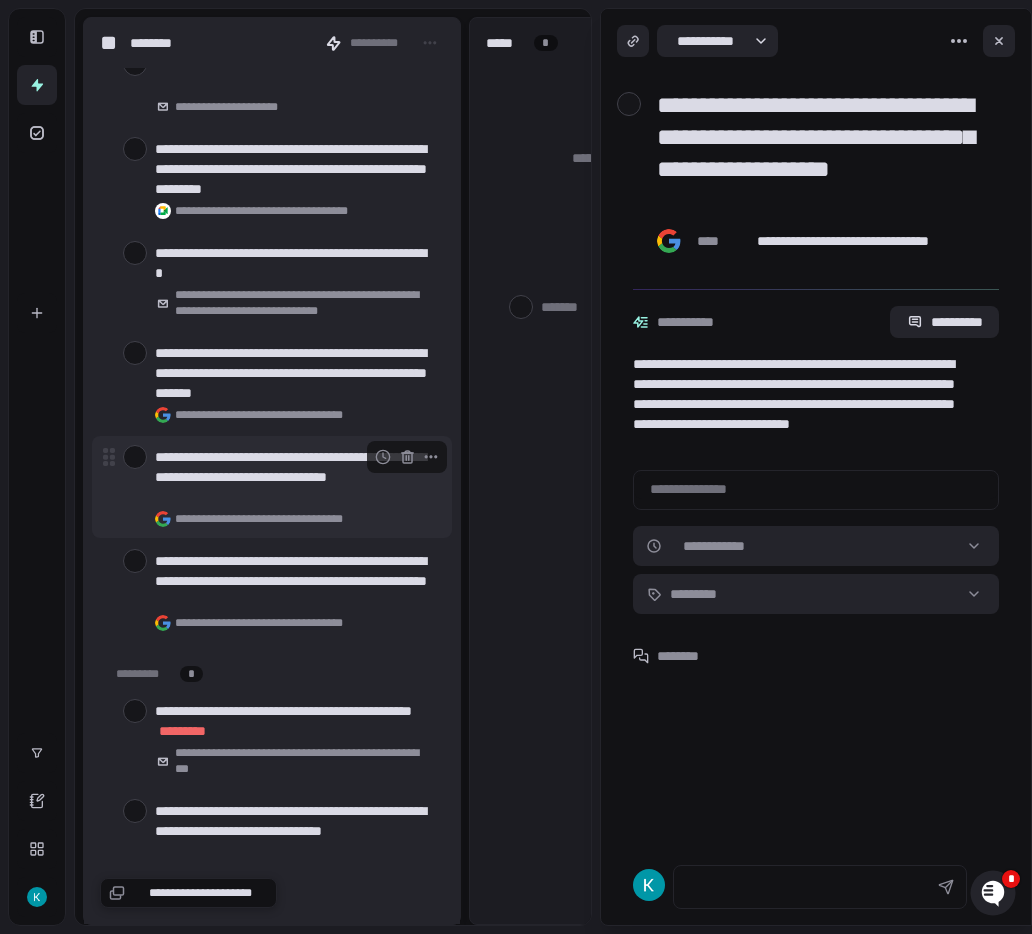 click on "**********" at bounding box center [295, 477] 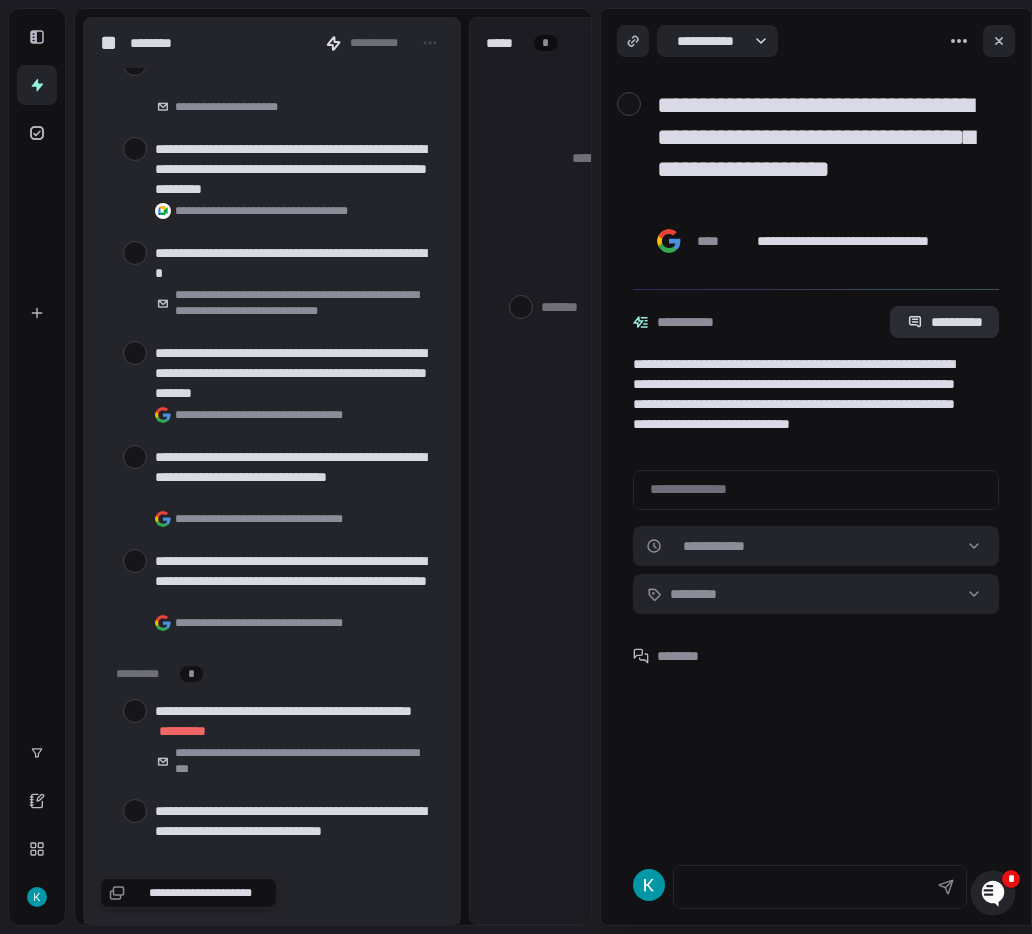 click on "**********" at bounding box center (944, 322) 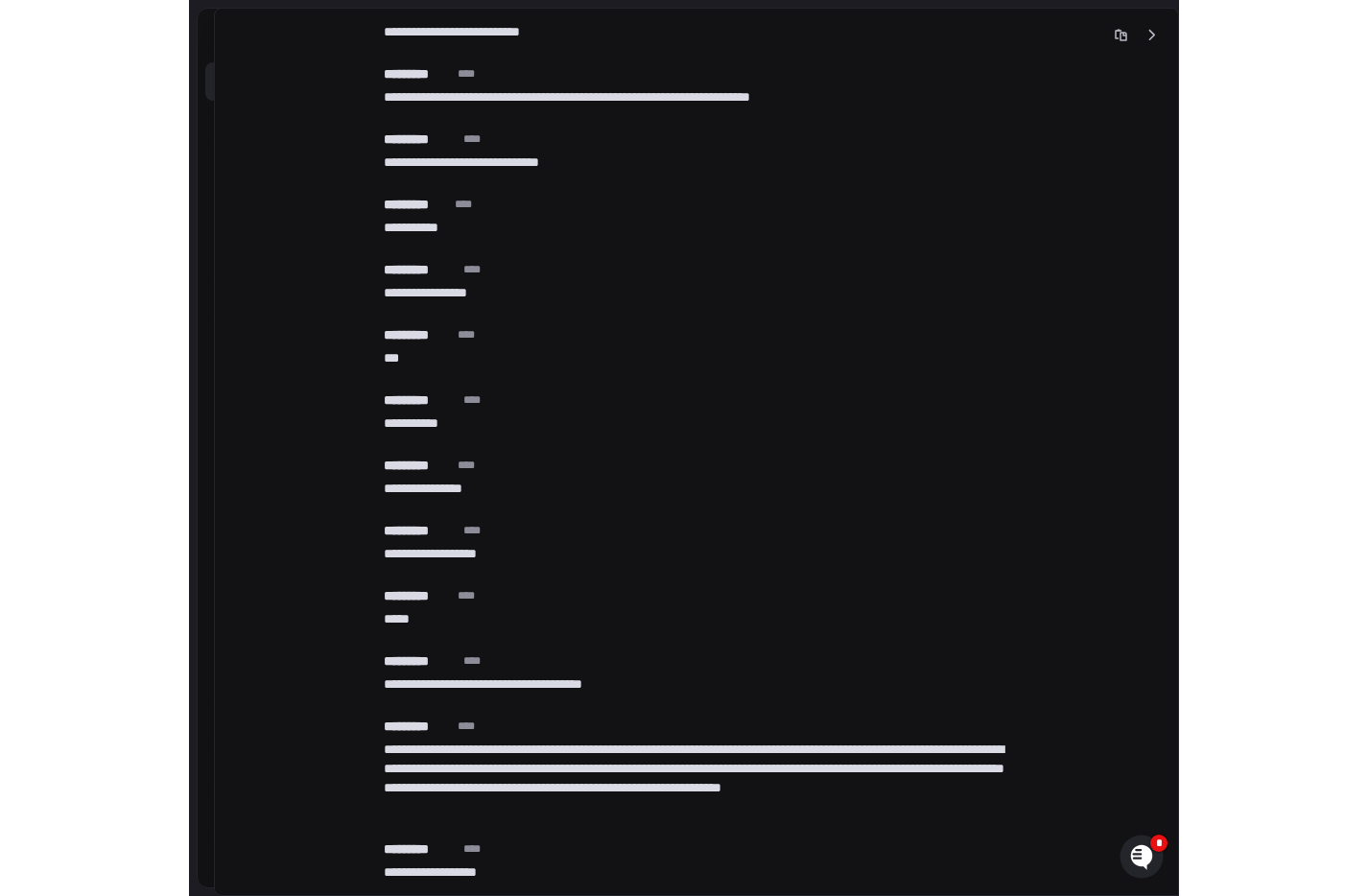 scroll, scrollTop: 0, scrollLeft: 0, axis: both 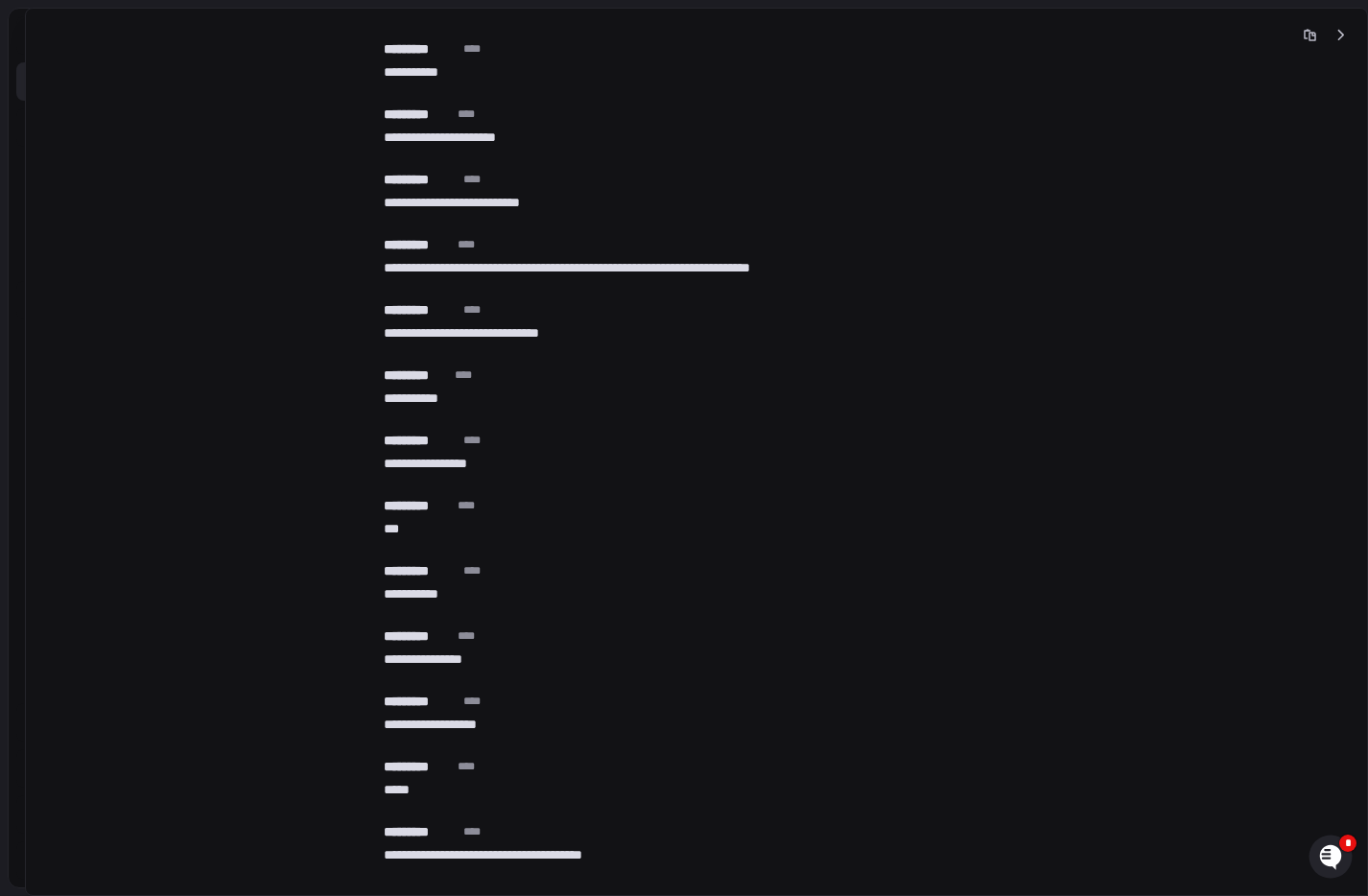 click at bounding box center (35, 448) 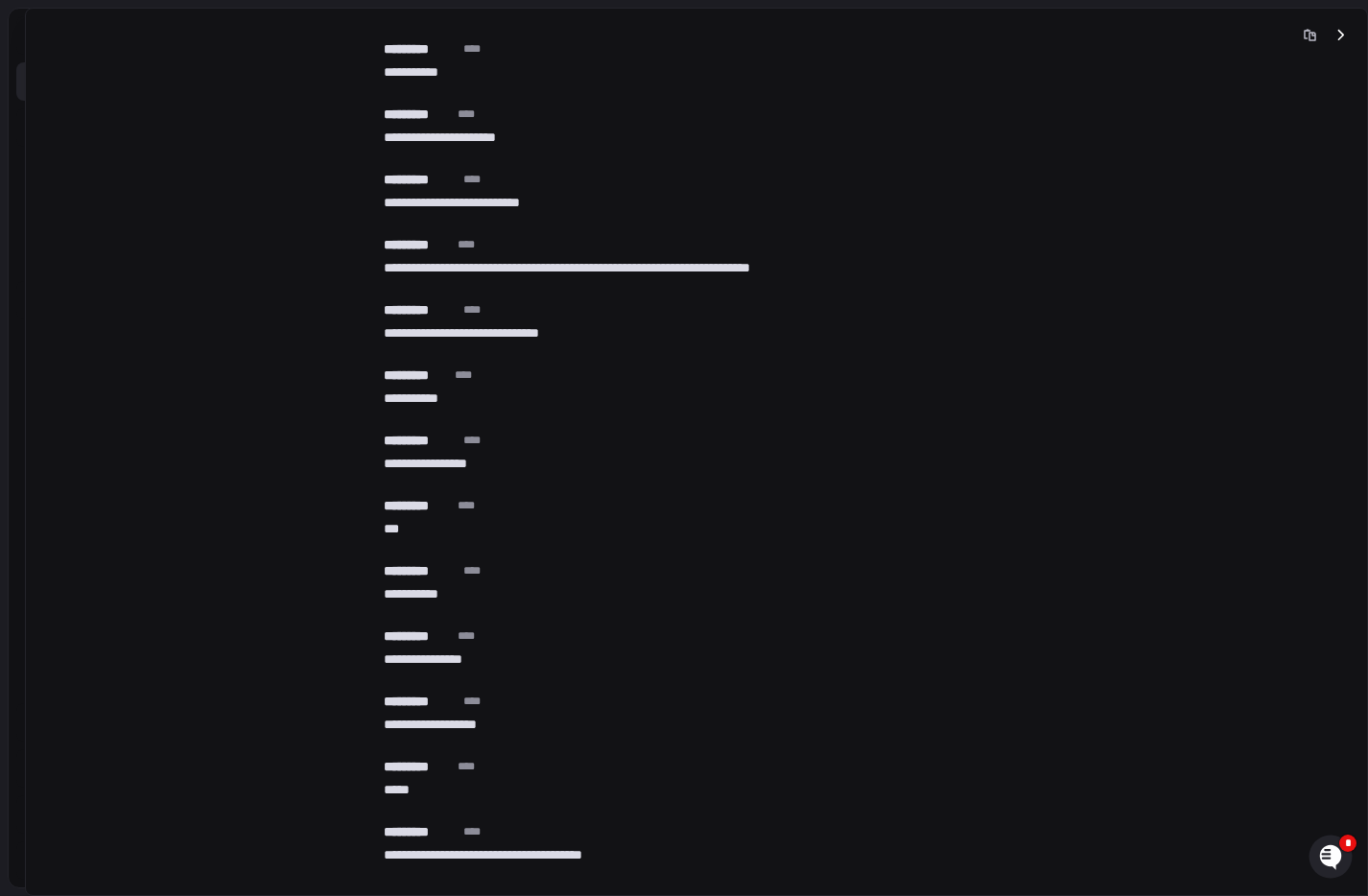 click 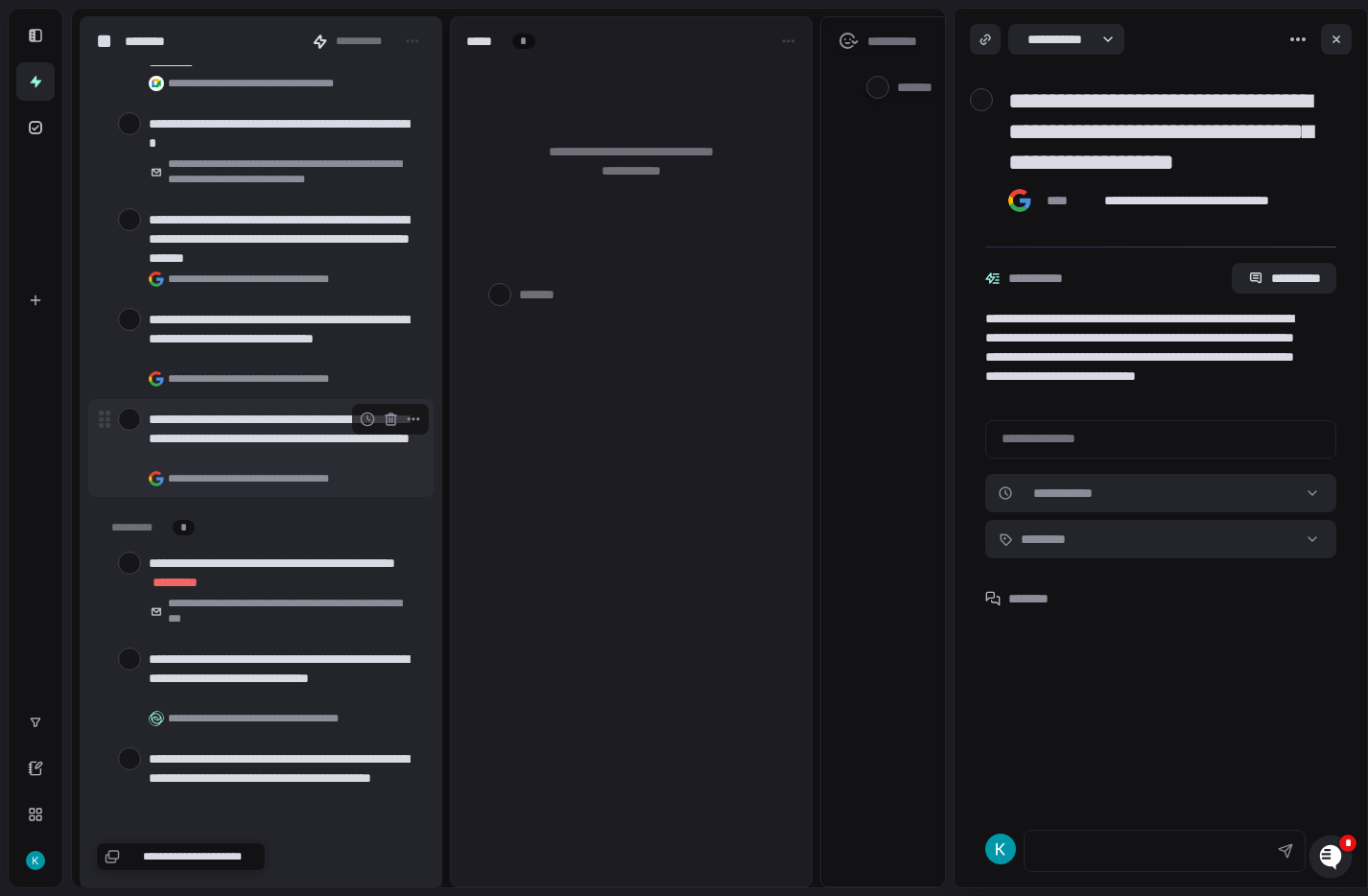scroll, scrollTop: 398, scrollLeft: 0, axis: vertical 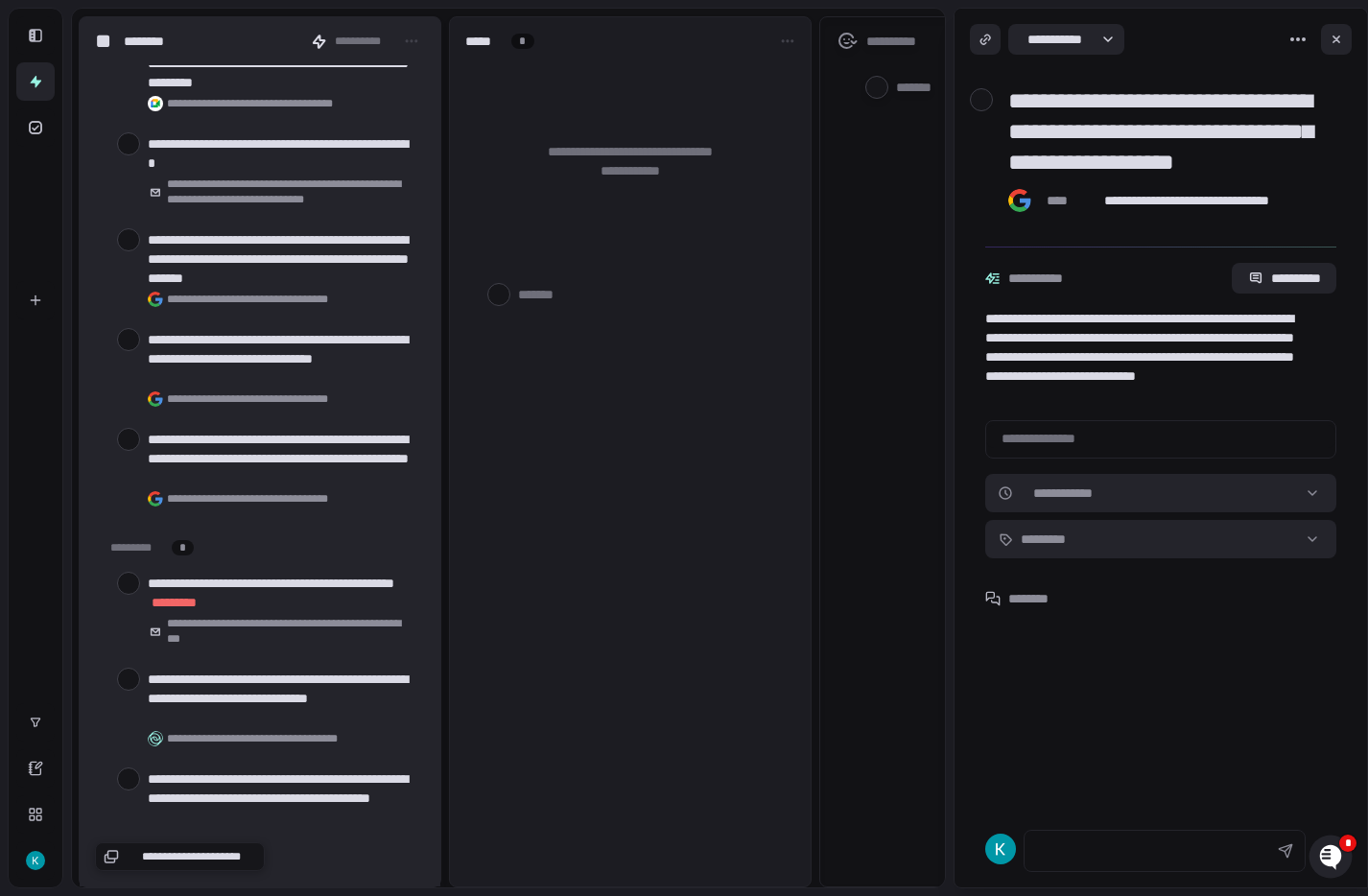 click on "**********" at bounding box center (191, 857) 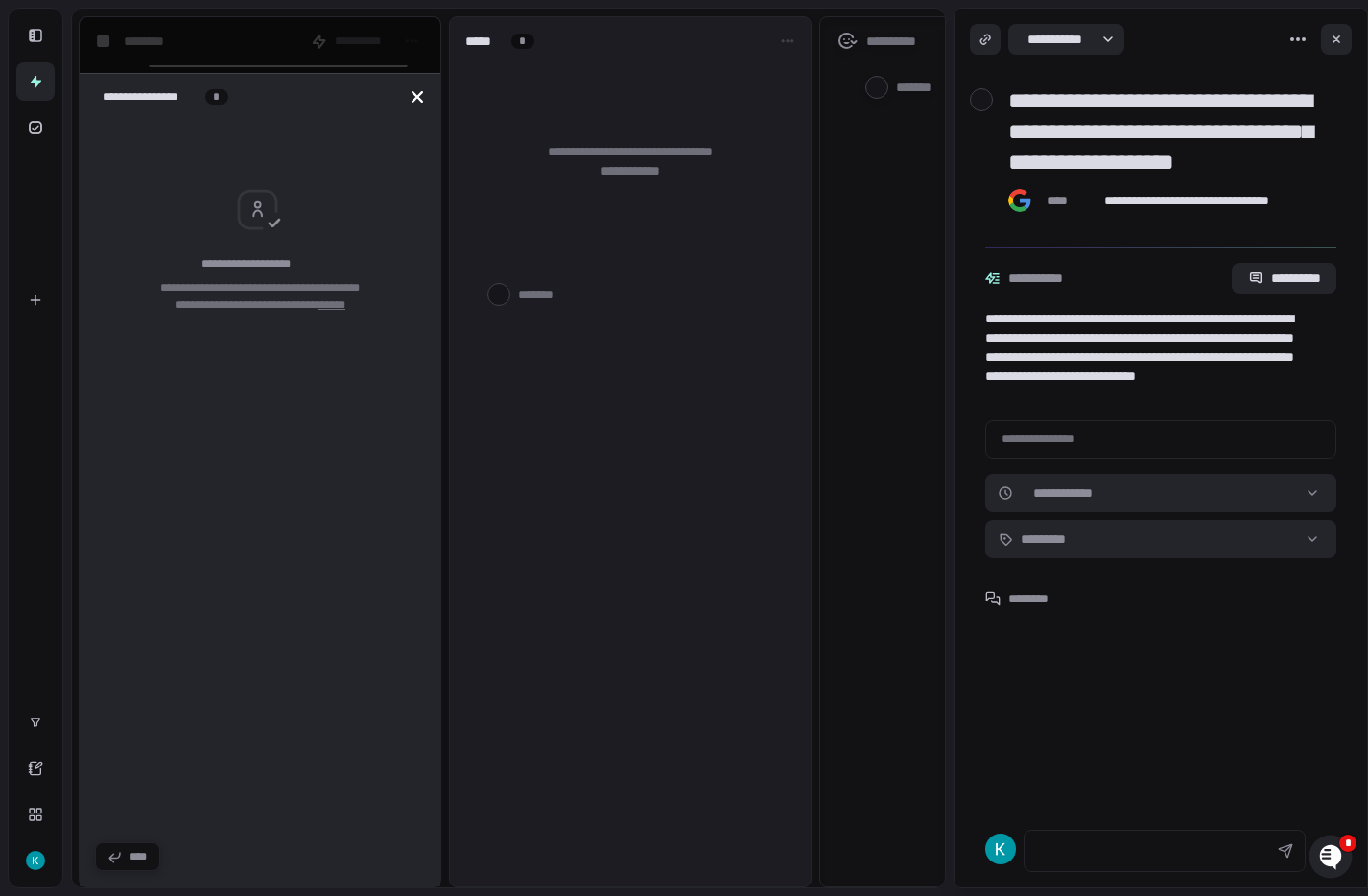 click 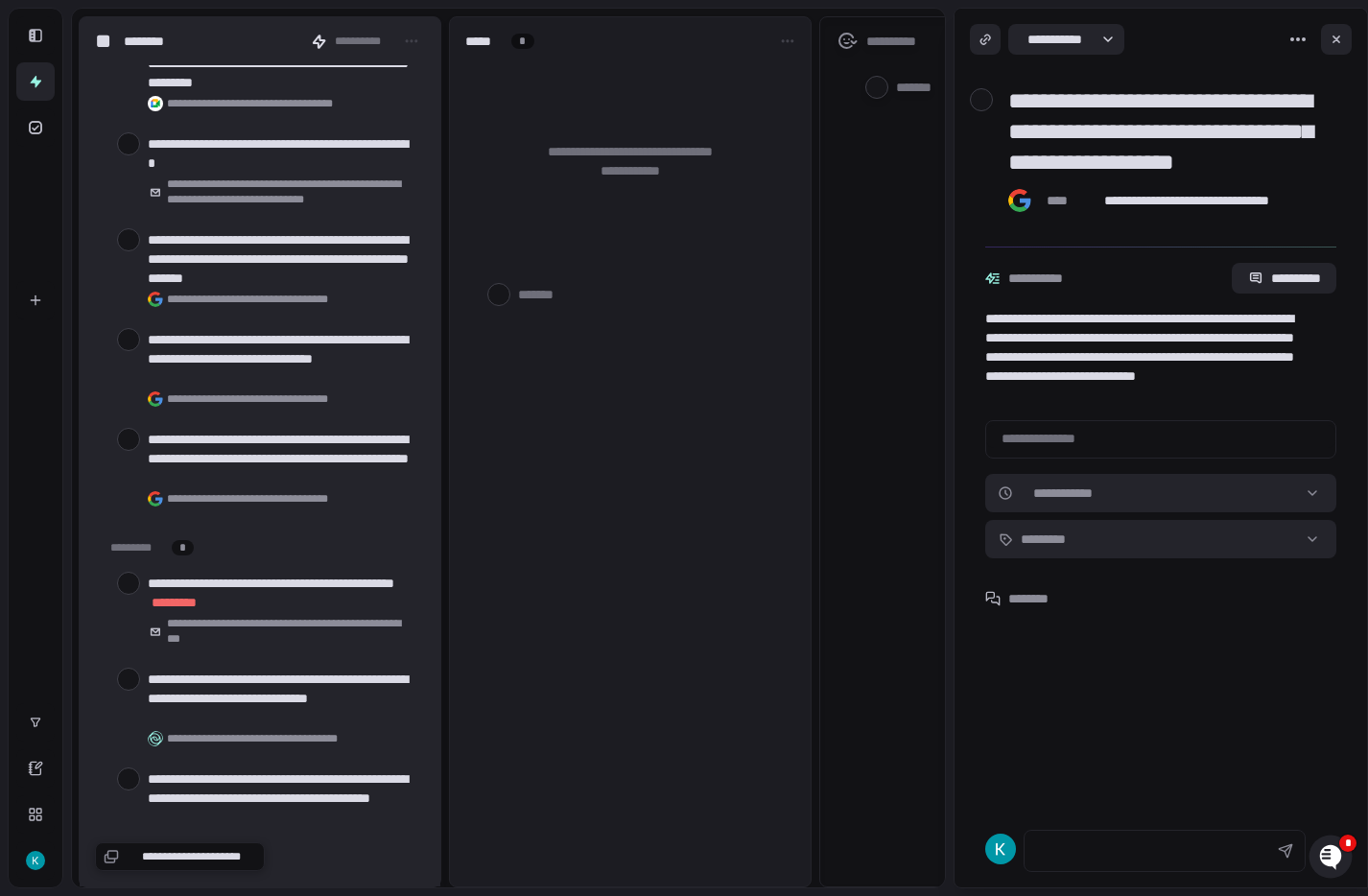 scroll, scrollTop: 0, scrollLeft: 2, axis: horizontal 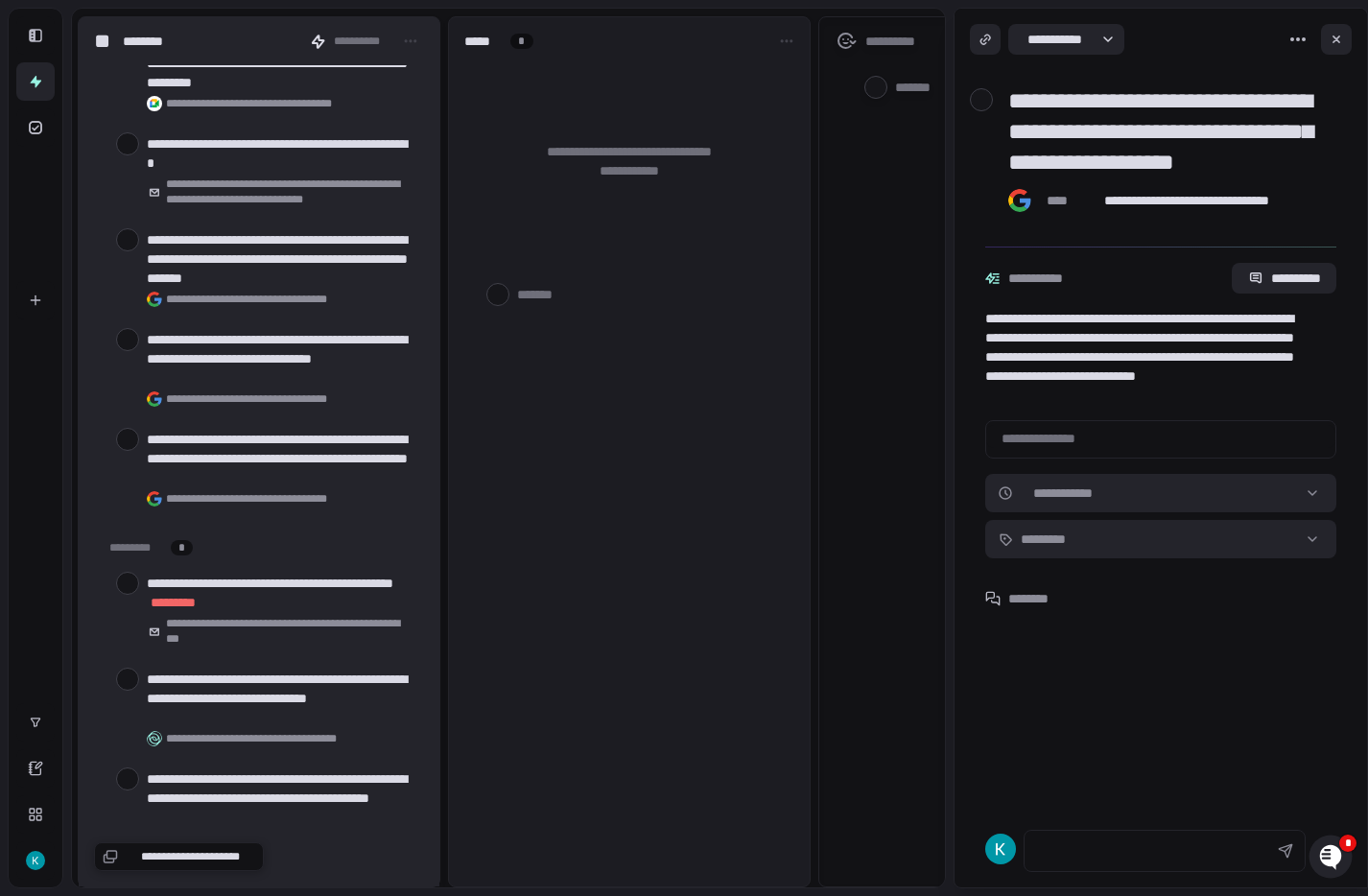 click on "**********" at bounding box center (629, 452) 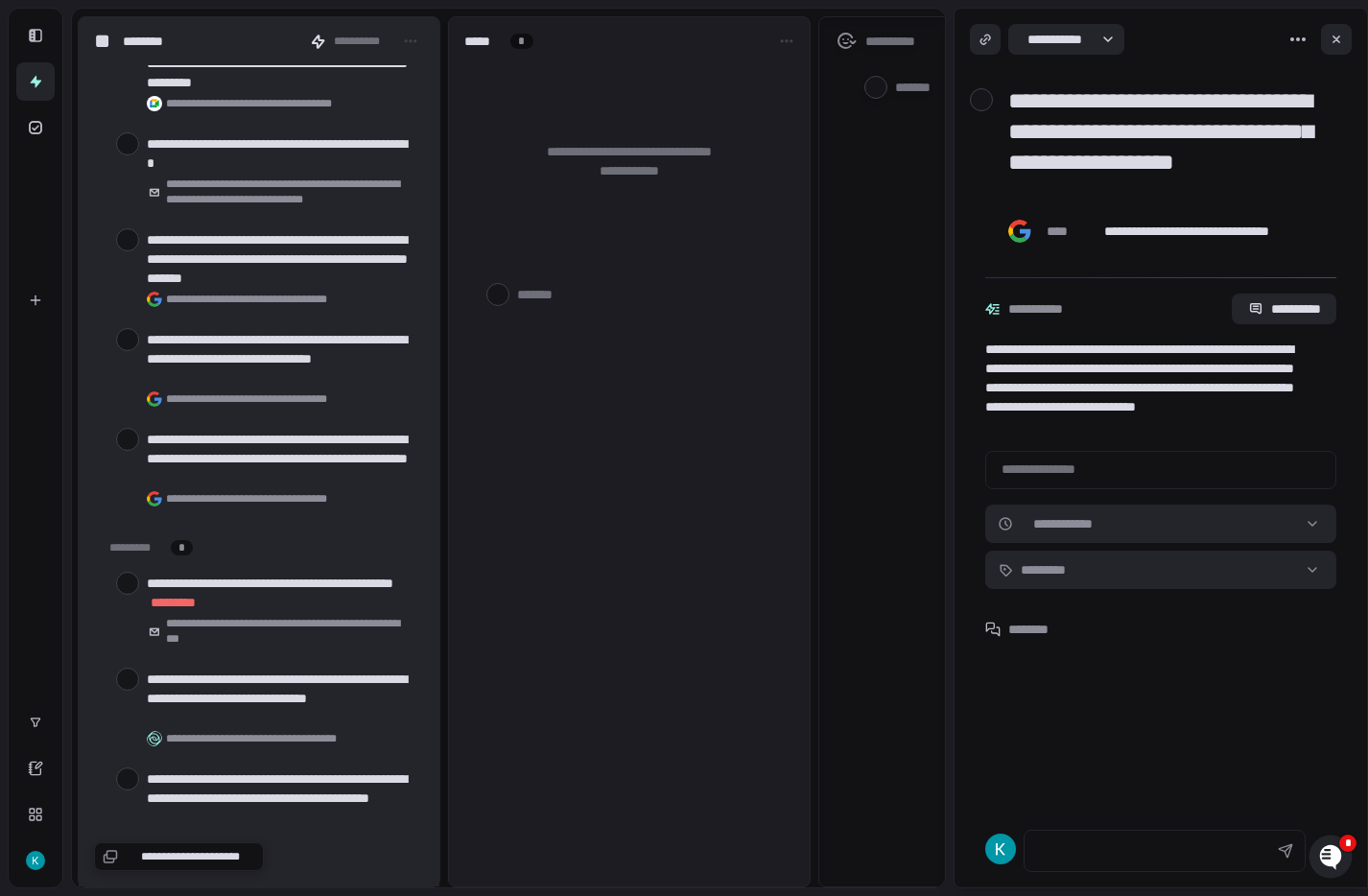 type on "*" 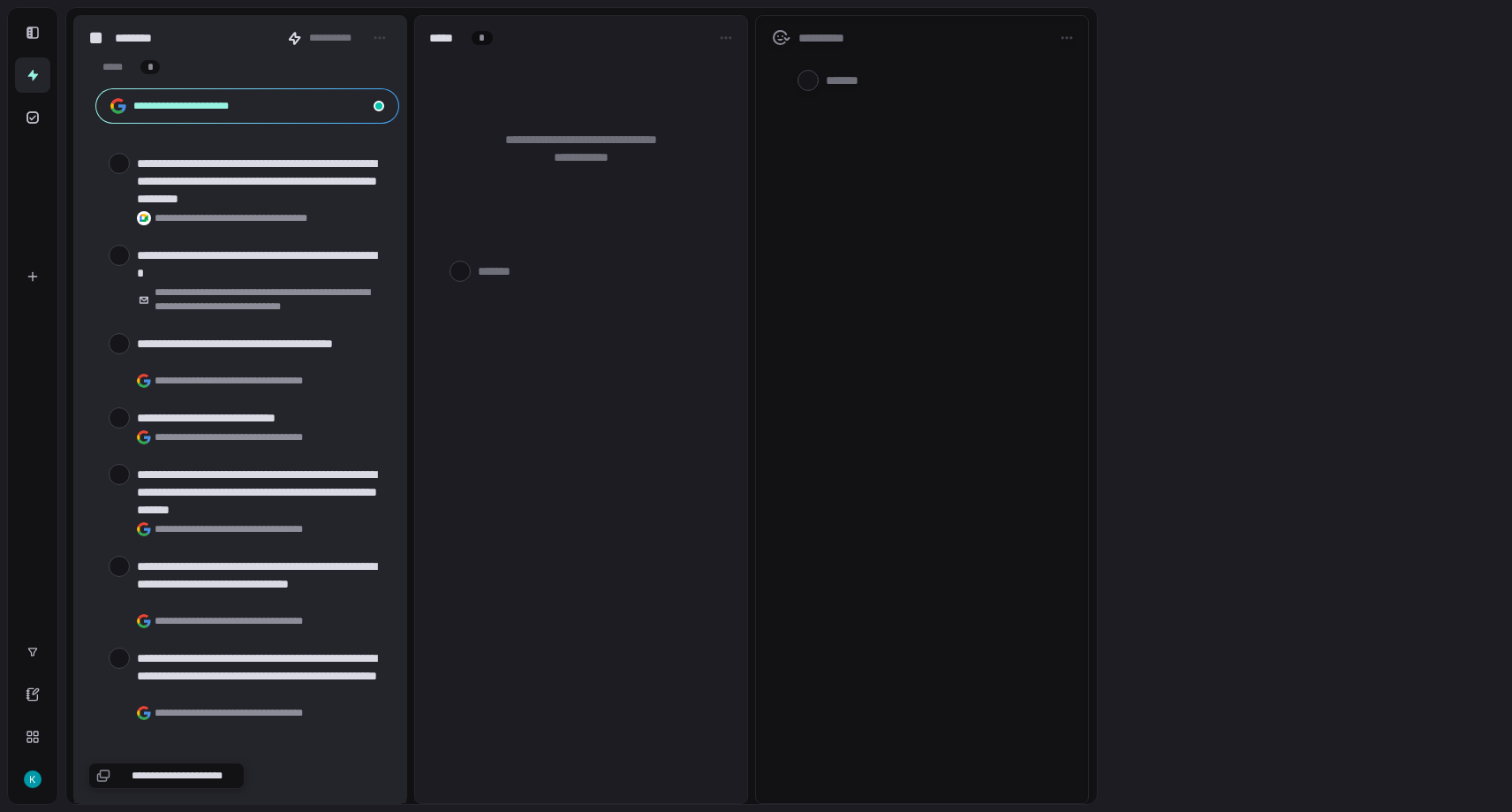 scroll, scrollTop: 0, scrollLeft: 0, axis: both 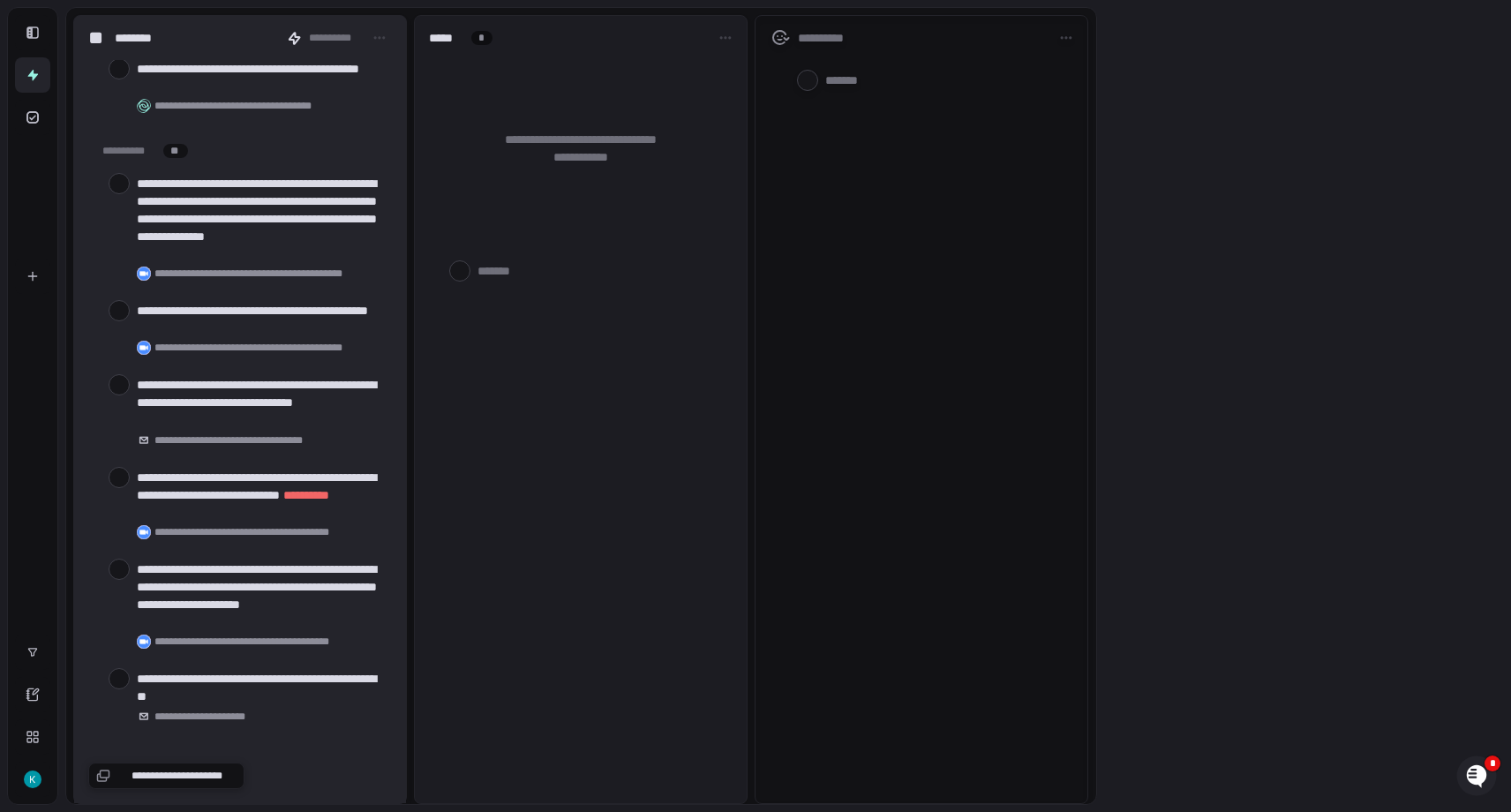 type on "*" 